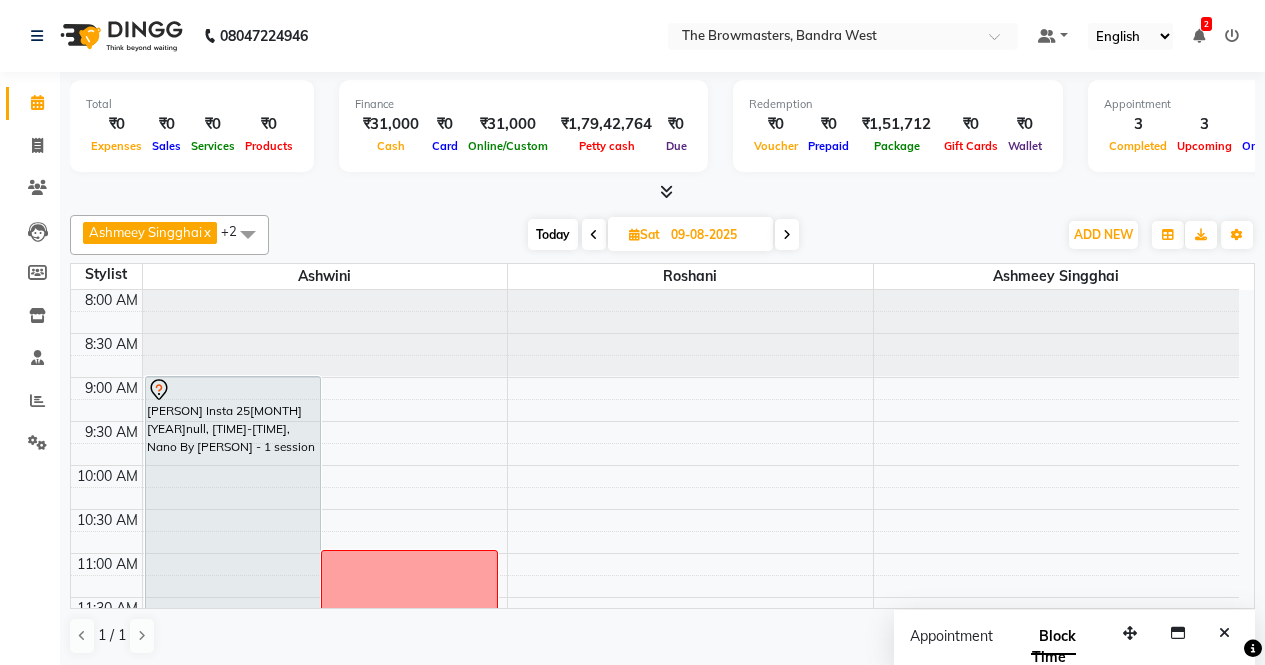 click on "09-08-2025" at bounding box center [715, 235] 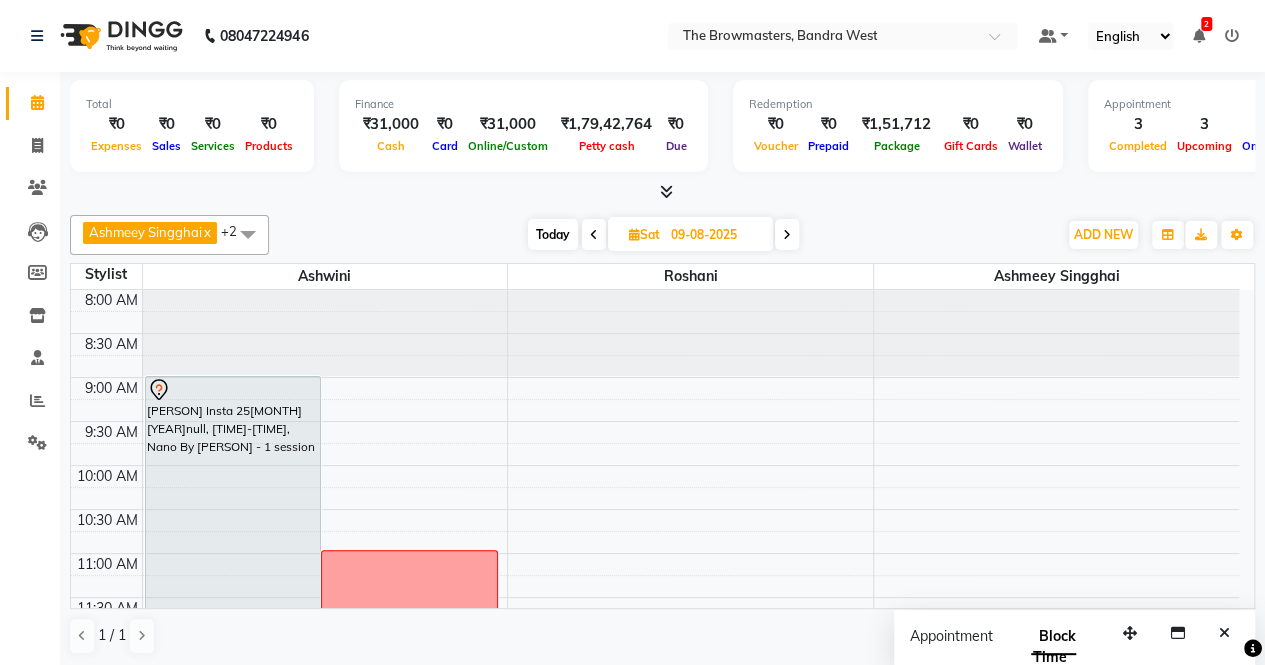 scroll, scrollTop: 0, scrollLeft: 0, axis: both 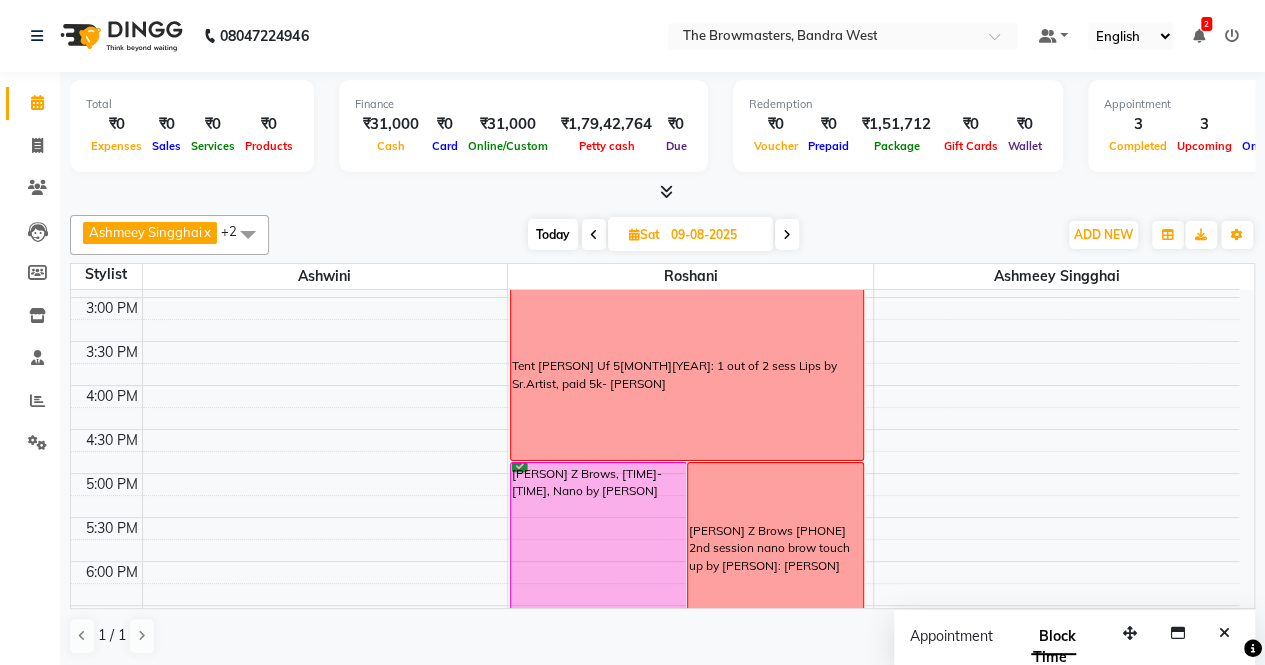 select on "8" 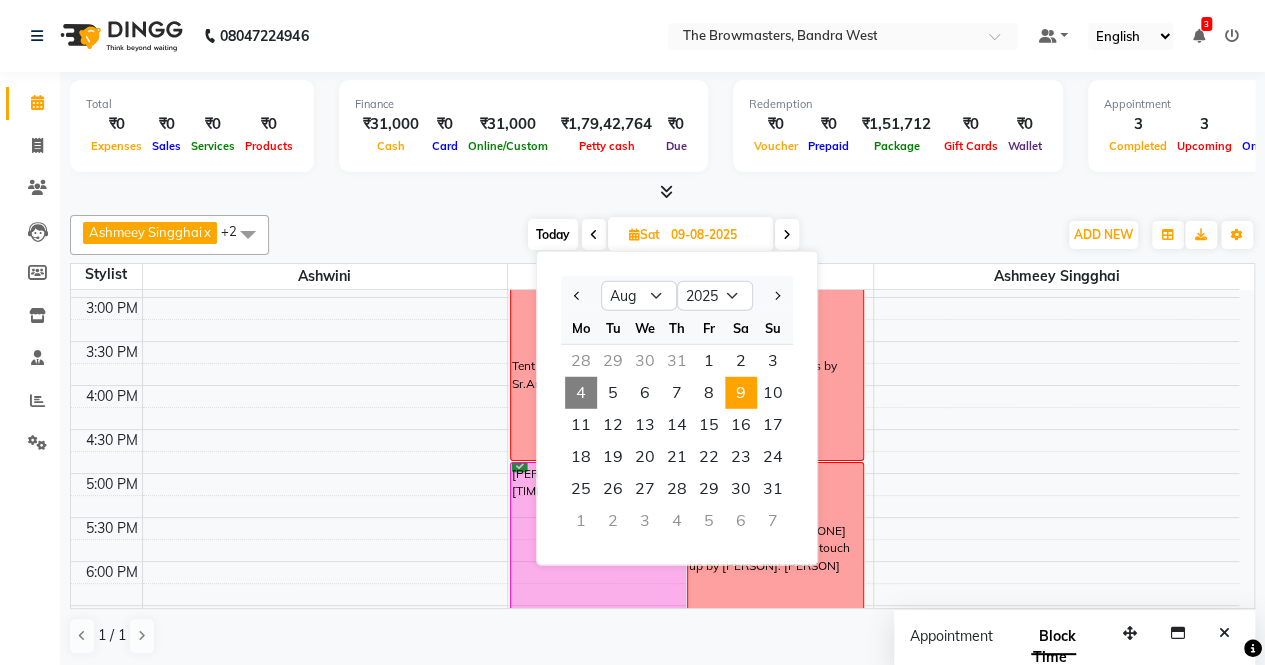 click at bounding box center (690, 396) 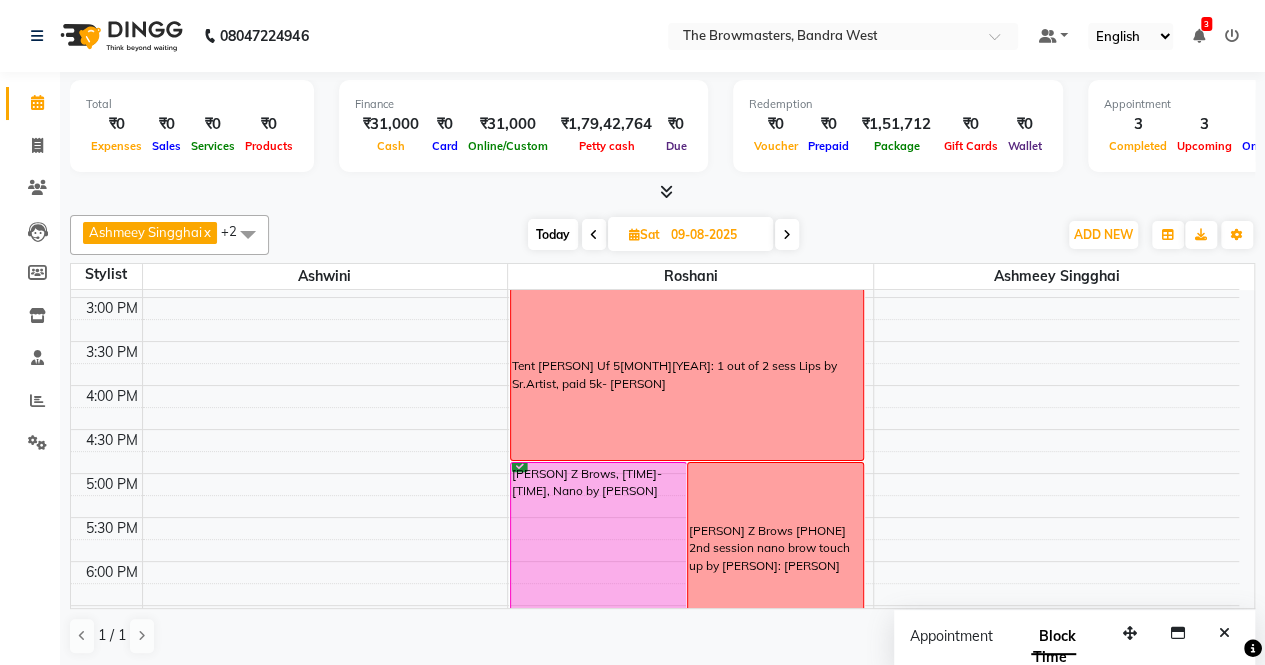 click on "Today" at bounding box center [553, 234] 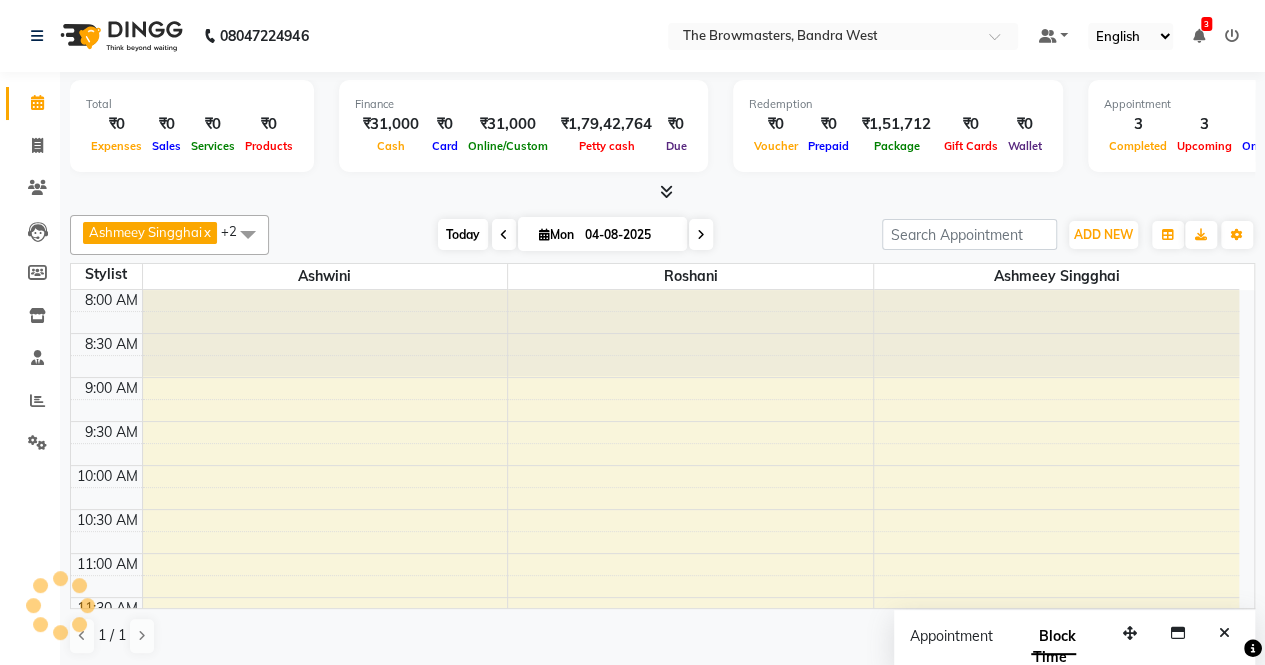 scroll, scrollTop: 781, scrollLeft: 0, axis: vertical 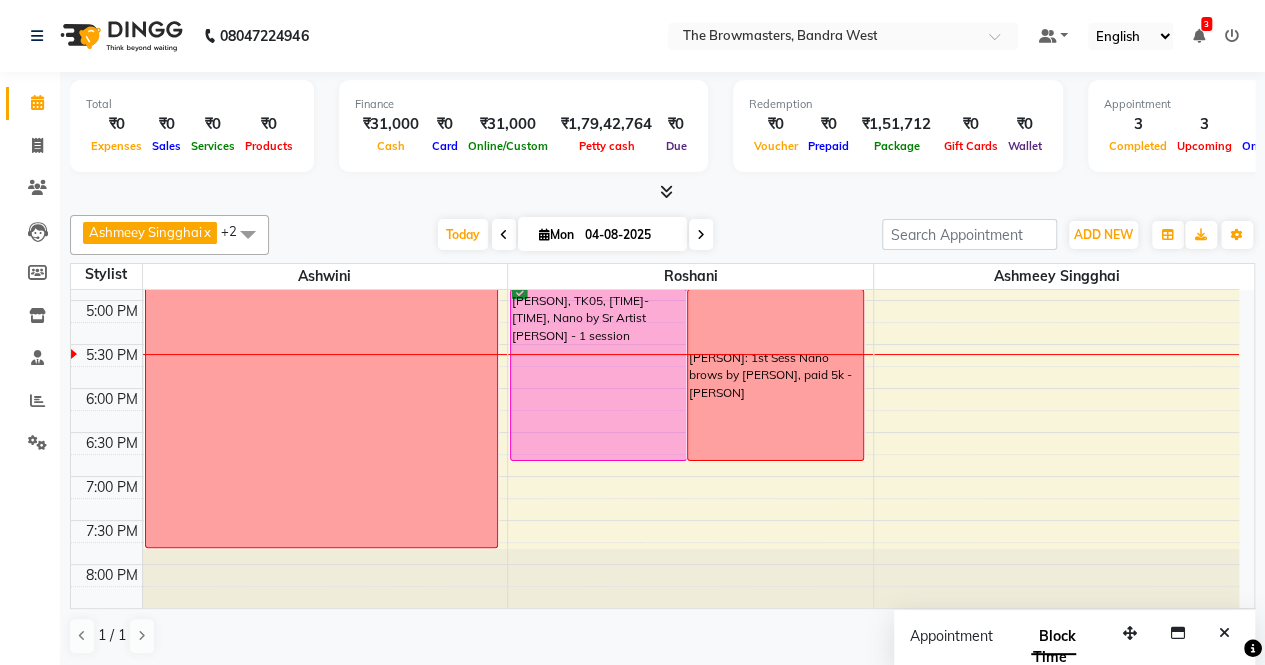 click on "Mon" at bounding box center [556, 234] 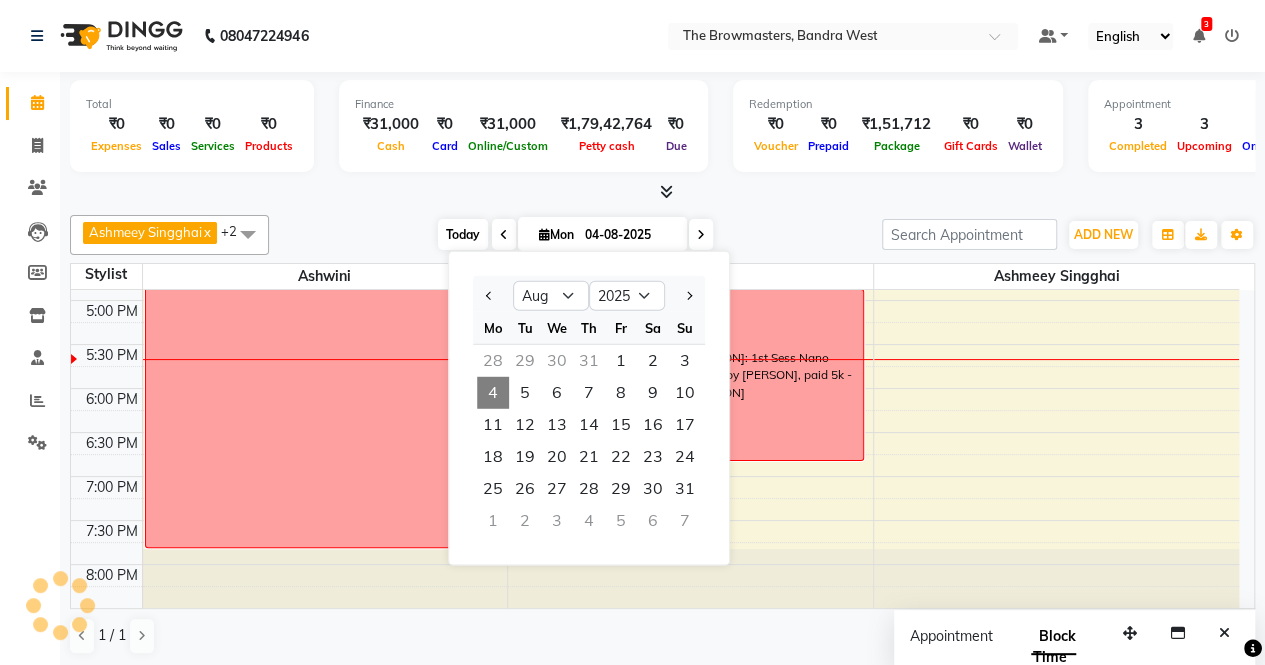 click on "Today" at bounding box center [463, 234] 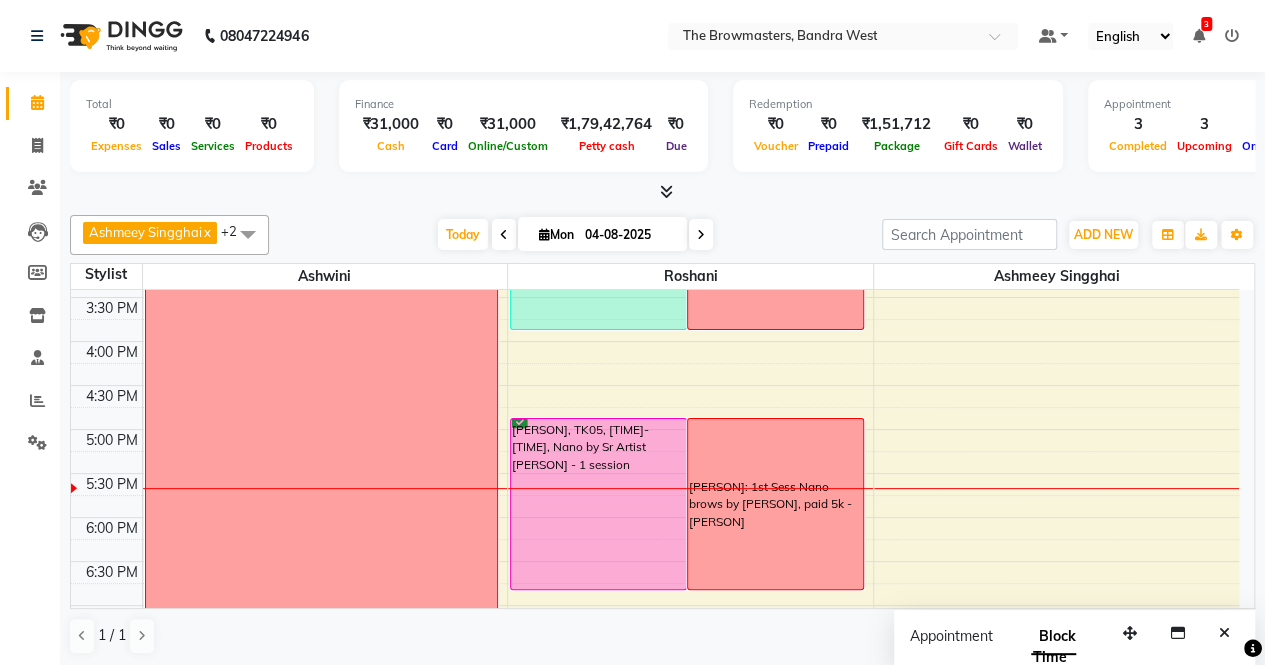 scroll, scrollTop: 650, scrollLeft: 0, axis: vertical 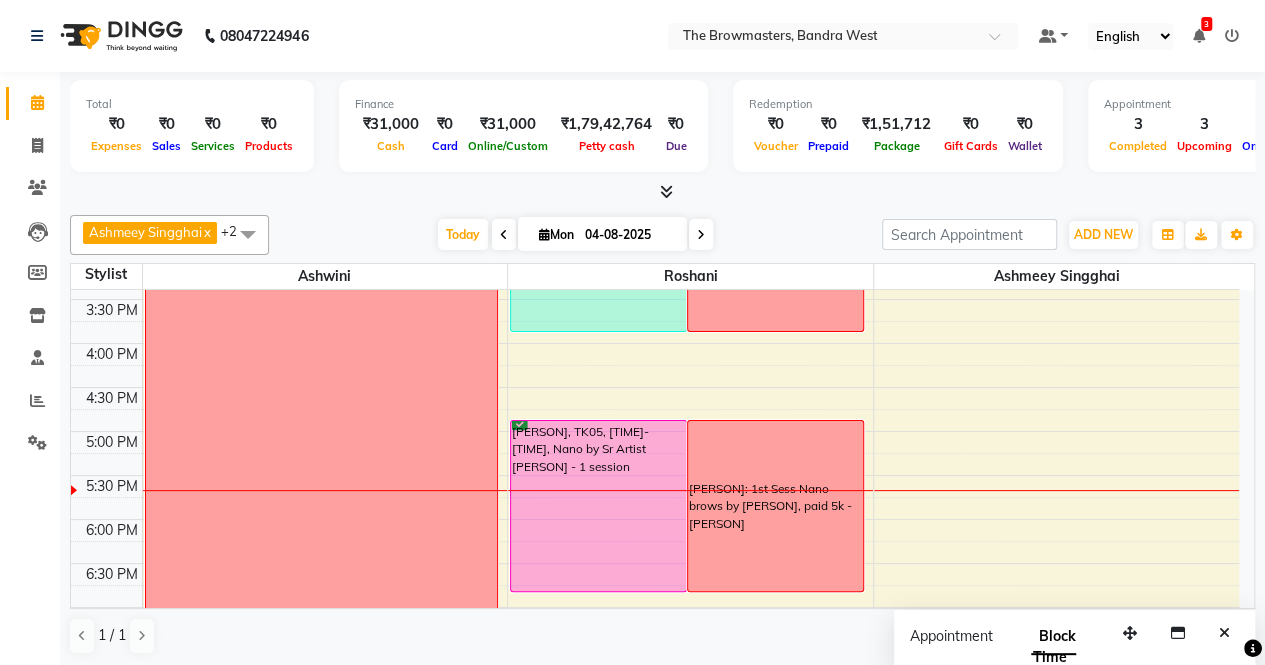 click on "[PERSON]: 1st Sess Nano brows by [PERSON], paid 5k -[PERSON]" at bounding box center [775, 507] 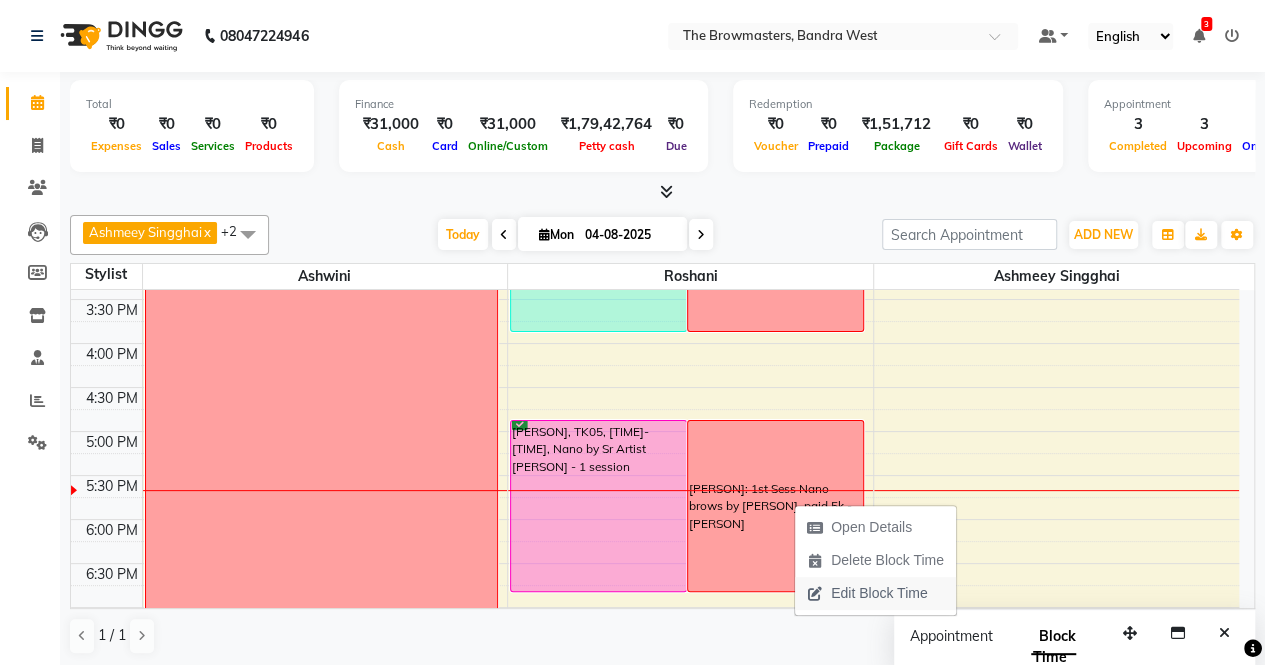click on "Edit Block Time" at bounding box center [879, 593] 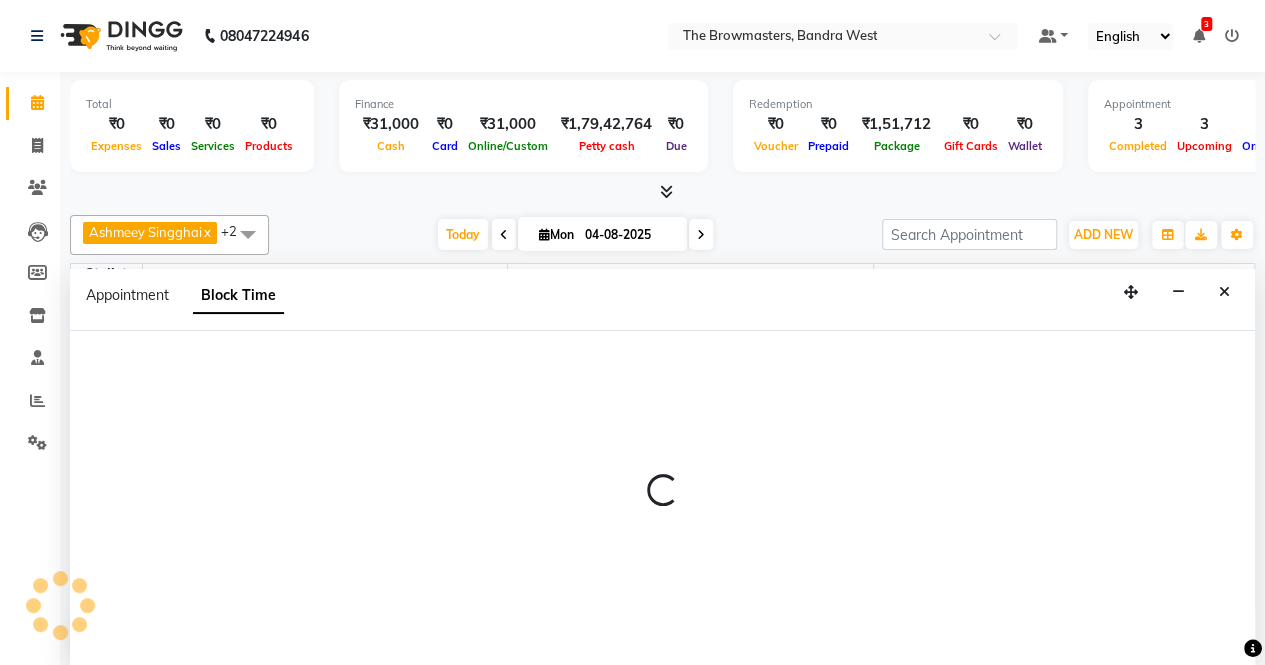 scroll, scrollTop: 0, scrollLeft: 0, axis: both 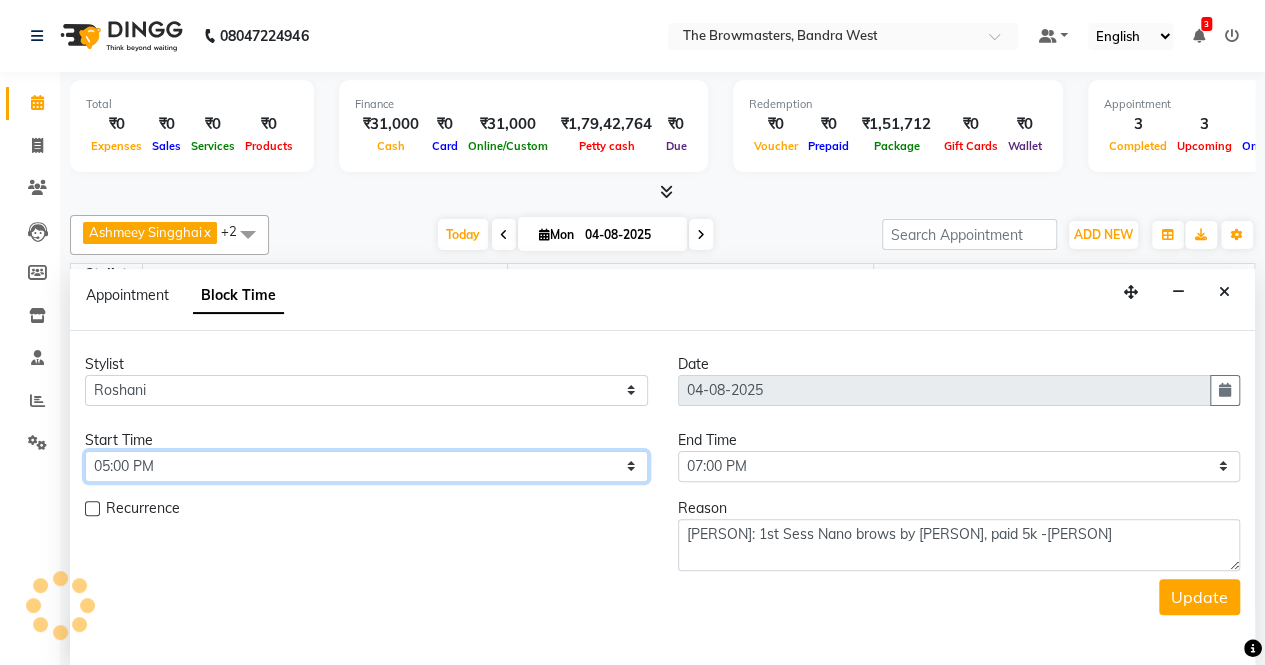 click on "Select 09:00 AM 09:15 AM 09:30 AM 09:45 AM 10:00 AM 10:15 AM 10:30 AM 10:45 AM 11:00 AM 11:15 AM 11:30 AM 11:45 AM 12:00 PM 12:15 PM 12:30 PM 12:45 PM 01:00 PM 01:15 PM 01:30 PM 01:45 PM 02:00 PM 02:15 PM 02:30 PM 02:45 PM 03:00 PM 03:15 PM 03:30 PM 03:45 PM 04:00 PM 04:15 PM 04:30 PM 04:45 PM 05:00 PM 05:15 PM 05:30 PM 05:45 PM 06:00 PM 06:15 PM 06:30 PM 06:45 PM 07:00 PM 07:15 PM 07:30 PM 07:45 PM 08:00 PM" at bounding box center [366, 466] 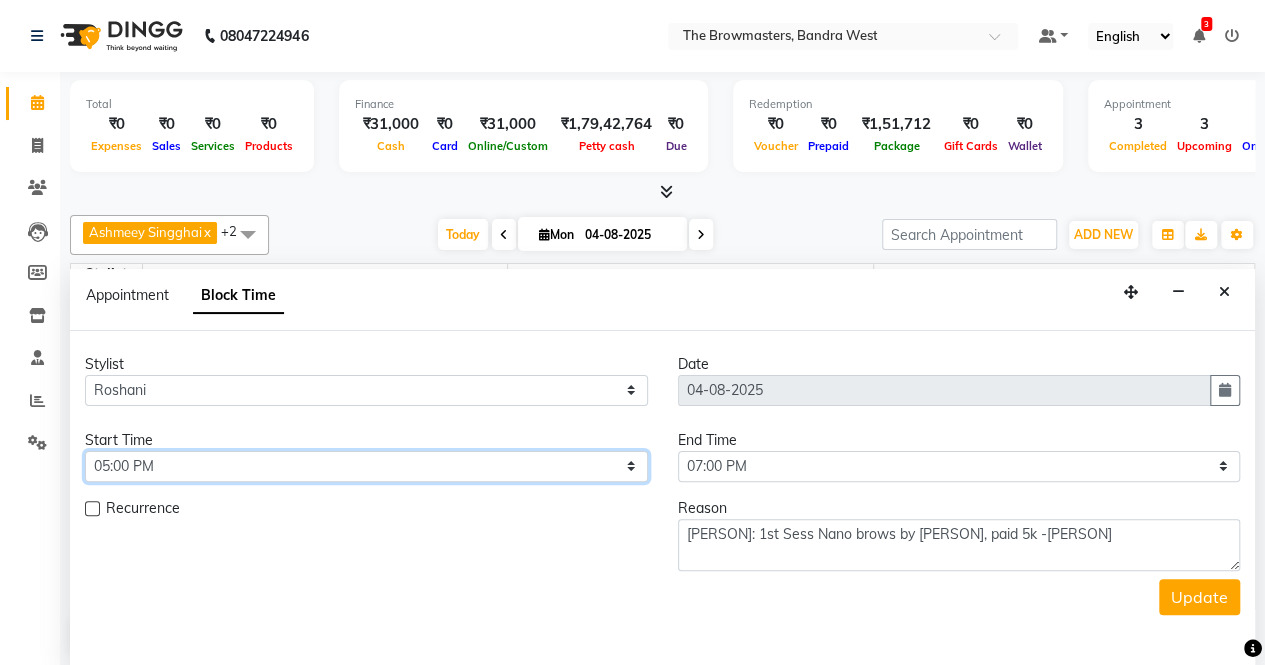 select on "1080" 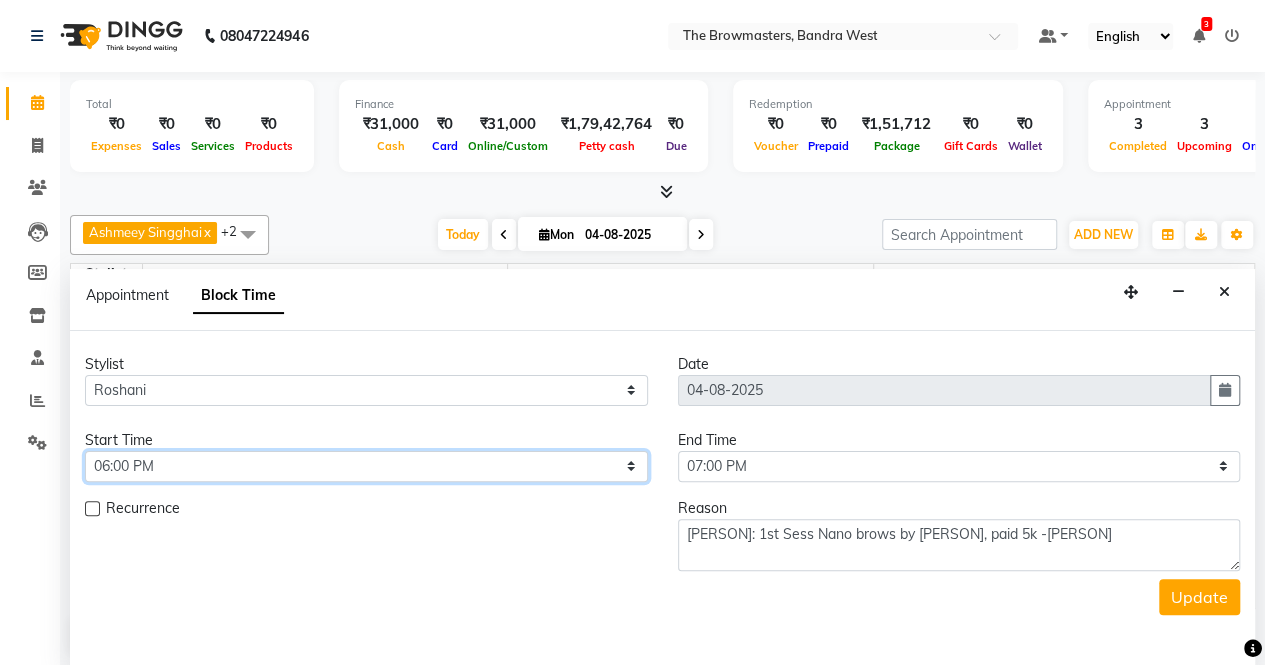 click on "Select 09:00 AM 09:15 AM 09:30 AM 09:45 AM 10:00 AM 10:15 AM 10:30 AM 10:45 AM 11:00 AM 11:15 AM 11:30 AM 11:45 AM 12:00 PM 12:15 PM 12:30 PM 12:45 PM 01:00 PM 01:15 PM 01:30 PM 01:45 PM 02:00 PM 02:15 PM 02:30 PM 02:45 PM 03:00 PM 03:15 PM 03:30 PM 03:45 PM 04:00 PM 04:15 PM 04:30 PM 04:45 PM 05:00 PM 05:15 PM 05:30 PM 05:45 PM 06:00 PM 06:15 PM 06:30 PM 06:45 PM 07:00 PM 07:15 PM 07:30 PM 07:45 PM 08:00 PM" at bounding box center (366, 466) 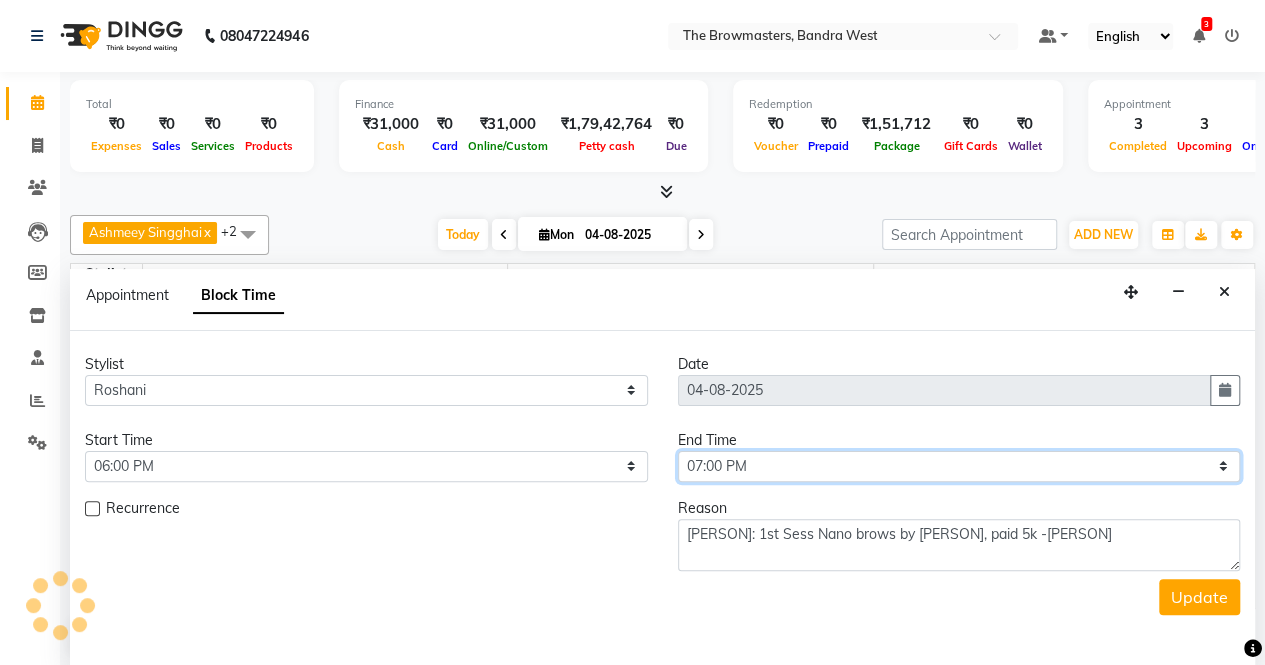 click on "Select 09:00 AM 09:15 AM 09:30 AM 09:45 AM 10:00 AM 10:15 AM 10:30 AM 10:45 AM 11:00 AM 11:15 AM 11:30 AM 11:45 AM 12:00 PM 12:15 PM 12:30 PM 12:45 PM 01:00 PM 01:15 PM 01:30 PM 01:45 PM 02:00 PM 02:15 PM 02:30 PM 02:45 PM 03:00 PM 03:15 PM 03:30 PM 03:45 PM 04:00 PM 04:15 PM 04:30 PM 04:45 PM 05:00 PM 05:15 PM 05:30 PM 05:45 PM 06:00 PM 06:15 PM 06:30 PM 06:45 PM 07:00 PM 07:15 PM 07:30 PM 07:45 PM 08:00 PM" at bounding box center [959, 466] 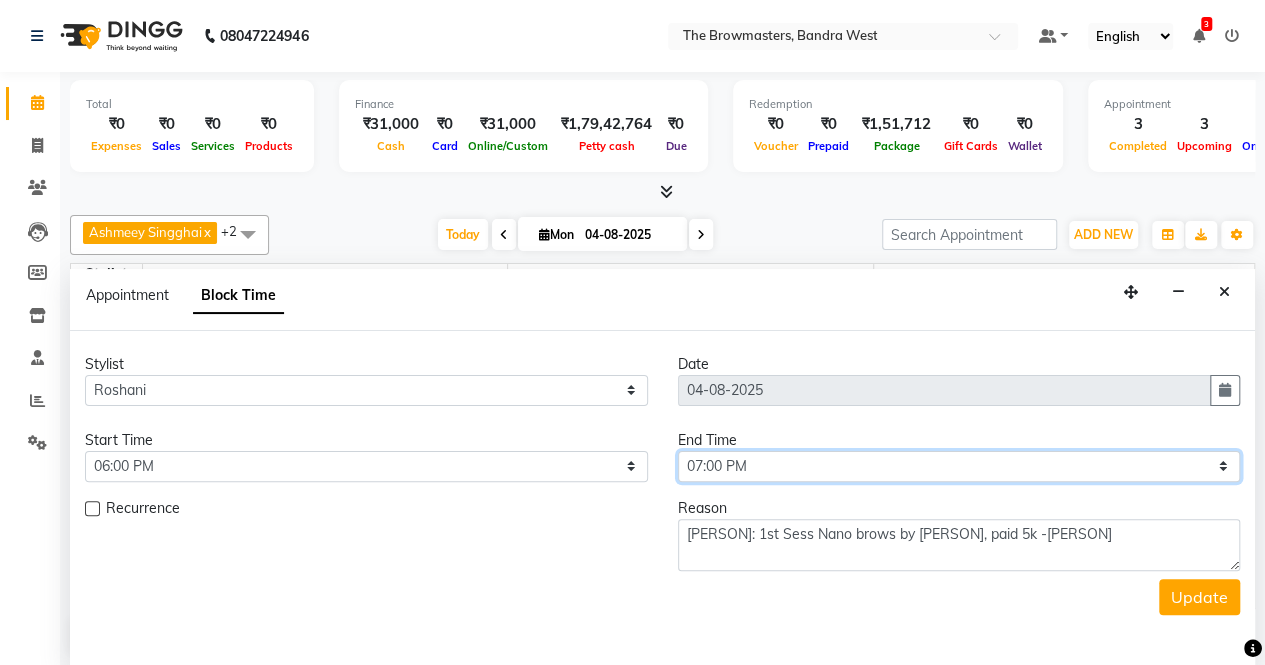 select on "1200" 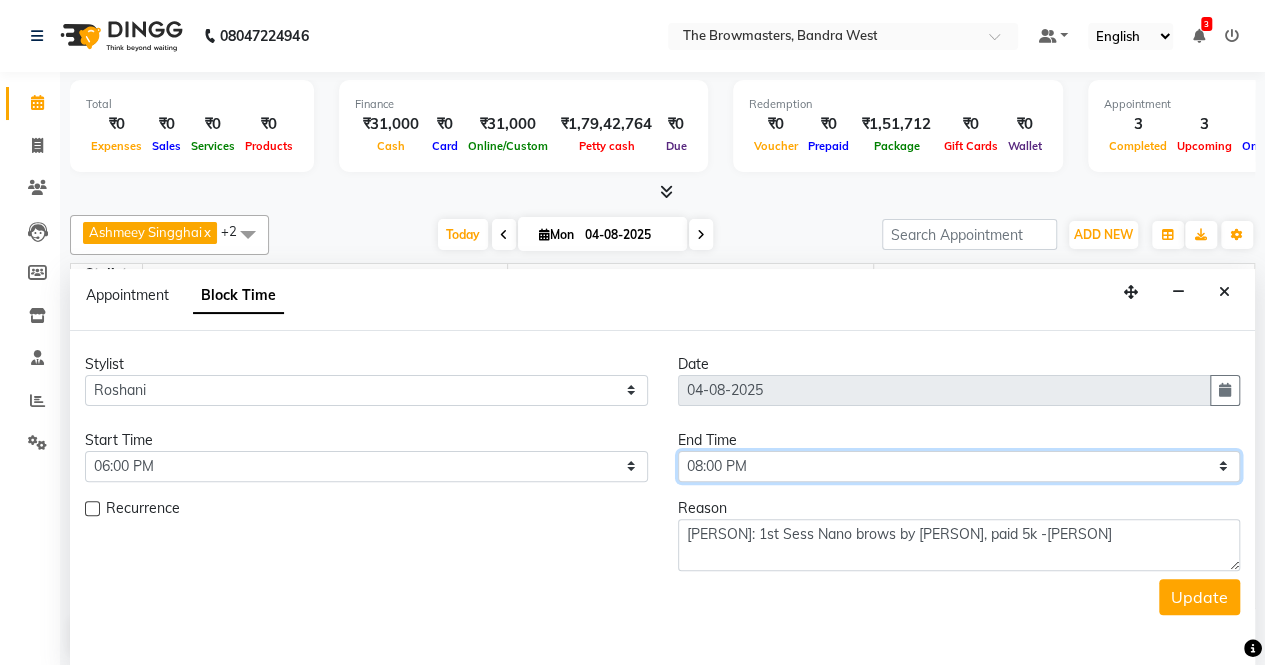 click on "Select 09:00 AM 09:15 AM 09:30 AM 09:45 AM 10:00 AM 10:15 AM 10:30 AM 10:45 AM 11:00 AM 11:15 AM 11:30 AM 11:45 AM 12:00 PM 12:15 PM 12:30 PM 12:45 PM 01:00 PM 01:15 PM 01:30 PM 01:45 PM 02:00 PM 02:15 PM 02:30 PM 02:45 PM 03:00 PM 03:15 PM 03:30 PM 03:45 PM 04:00 PM 04:15 PM 04:30 PM 04:45 PM 05:00 PM 05:15 PM 05:30 PM 05:45 PM 06:00 PM 06:15 PM 06:30 PM 06:45 PM 07:00 PM 07:15 PM 07:30 PM 07:45 PM 08:00 PM" at bounding box center [959, 466] 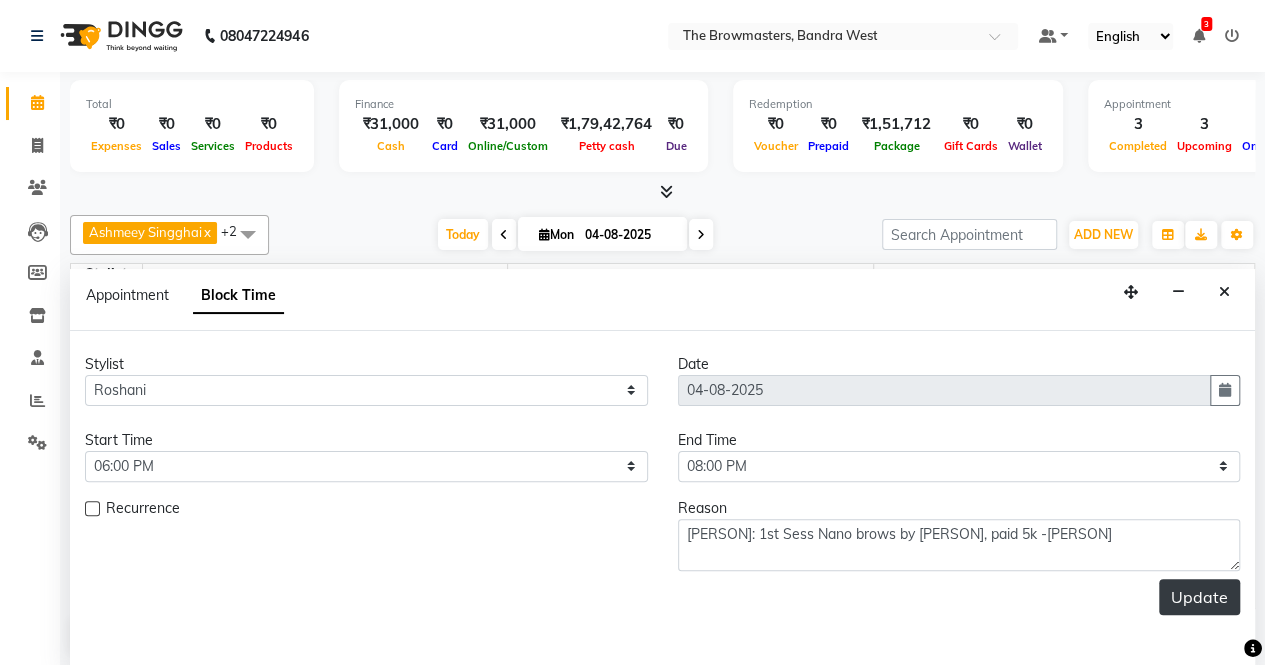 click on "Update" at bounding box center (1199, 597) 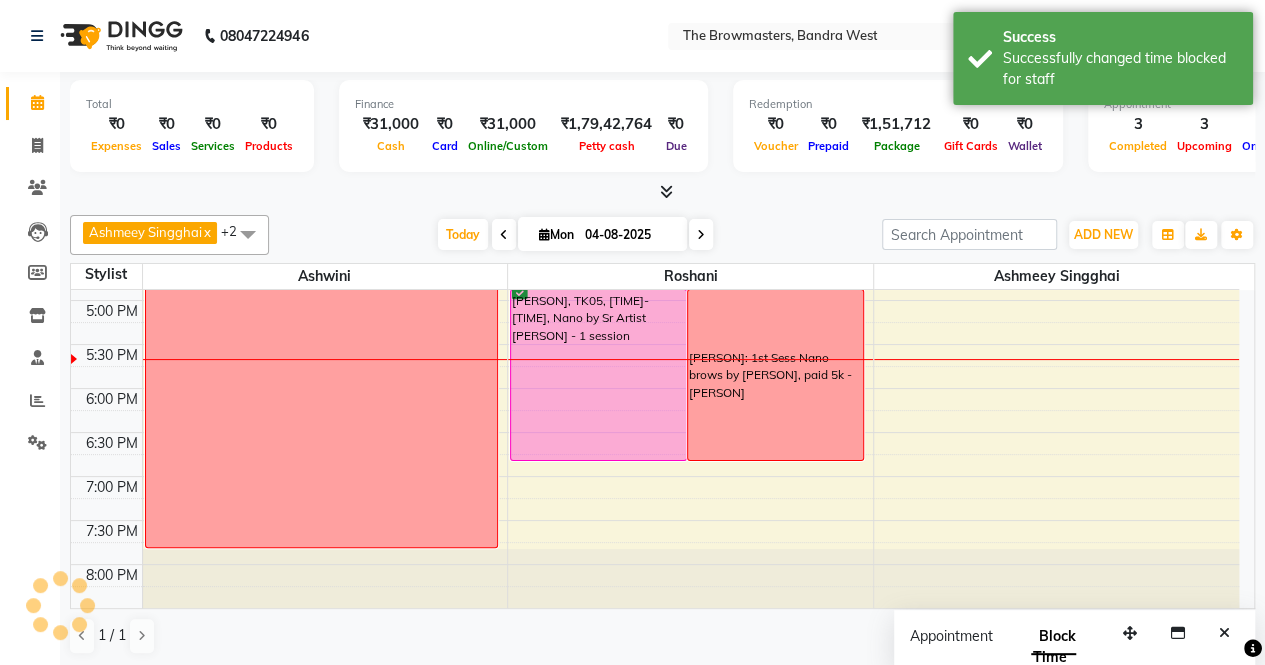 scroll, scrollTop: 0, scrollLeft: 0, axis: both 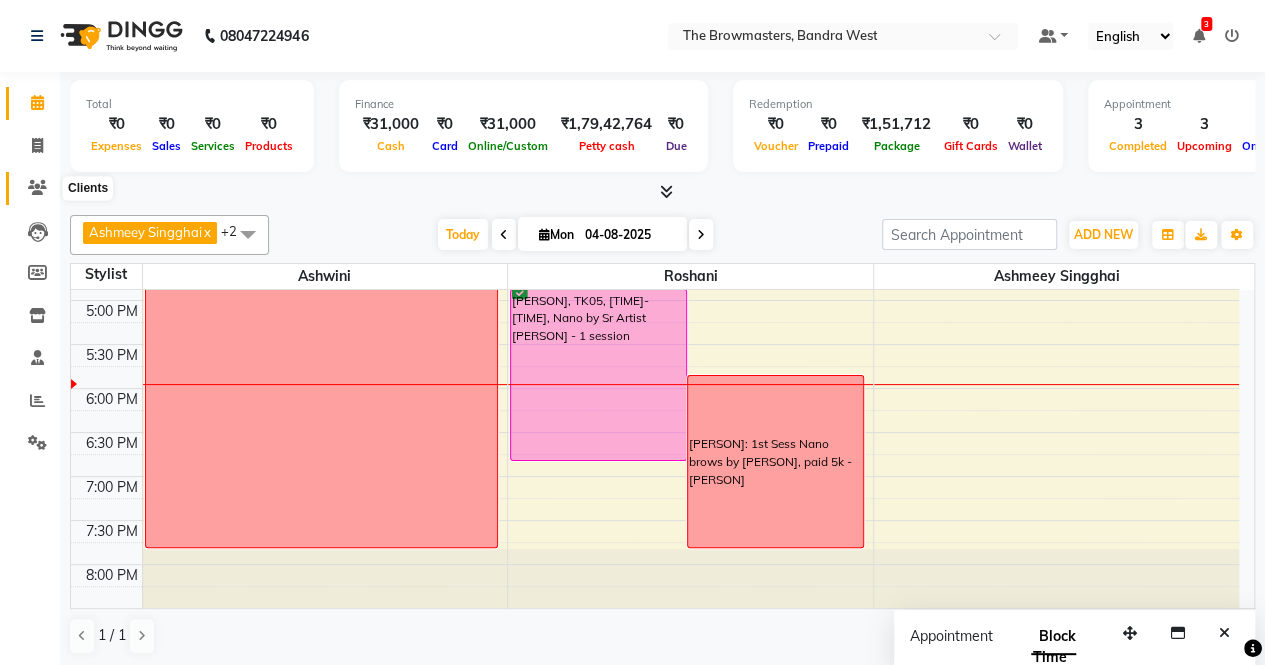 click 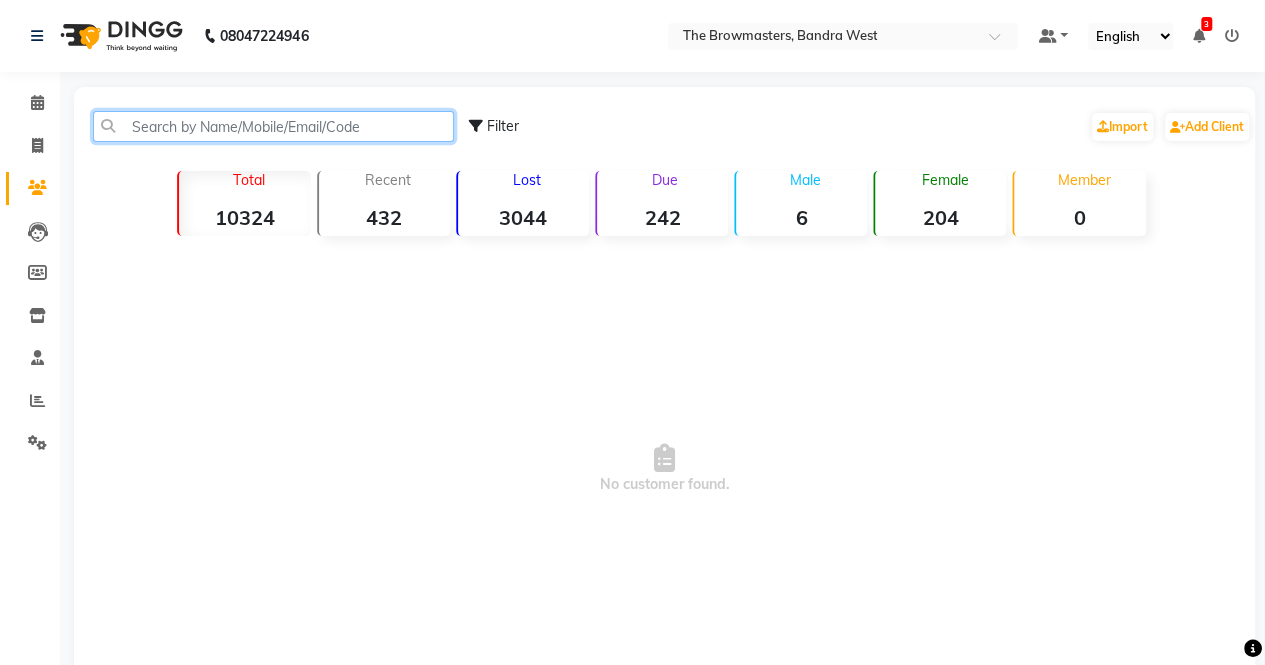 click 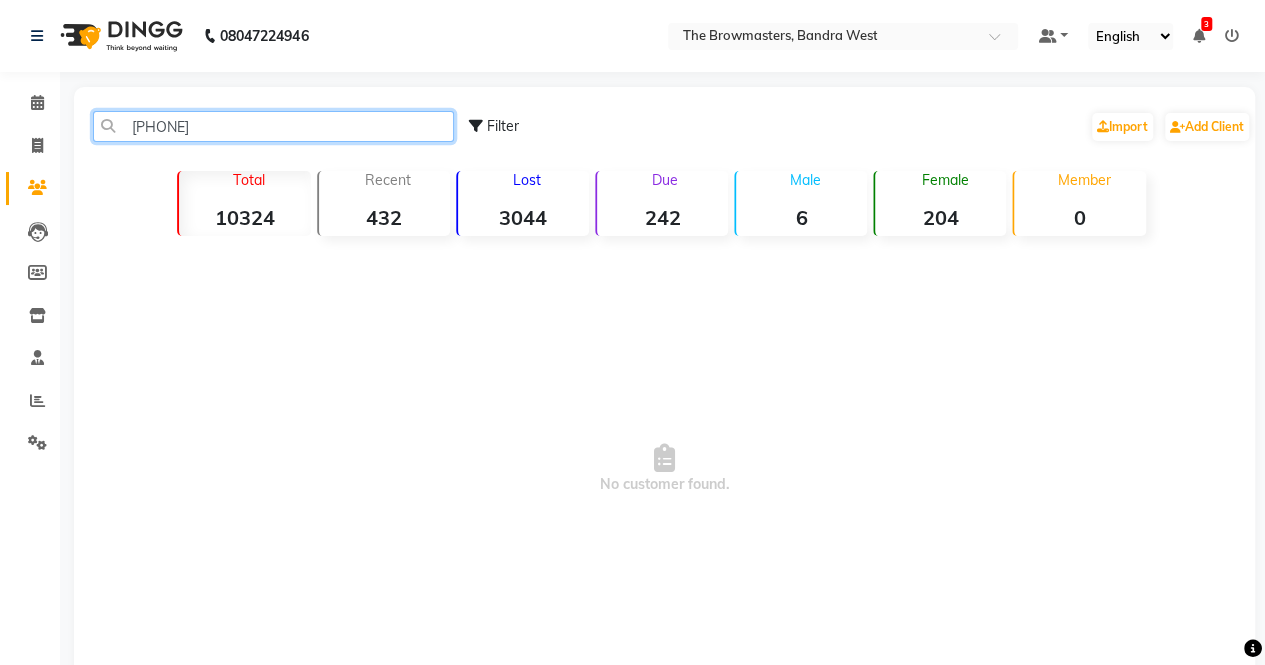 click on "[PHONE]" 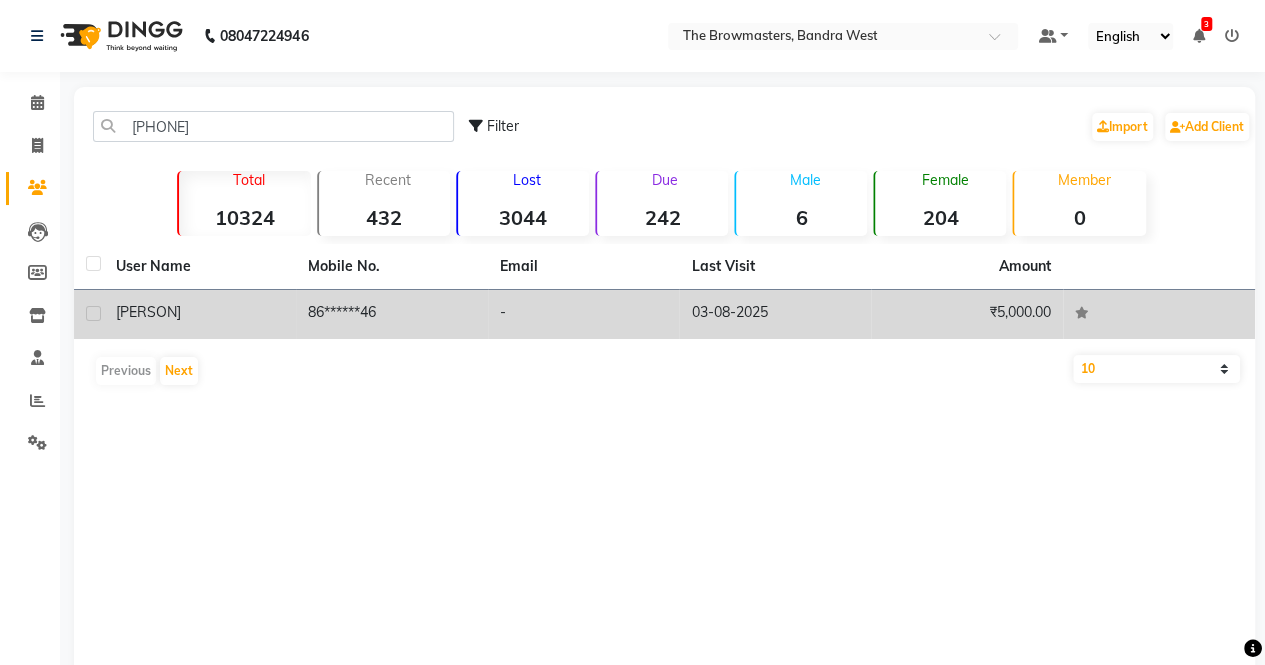 click on "86******46" 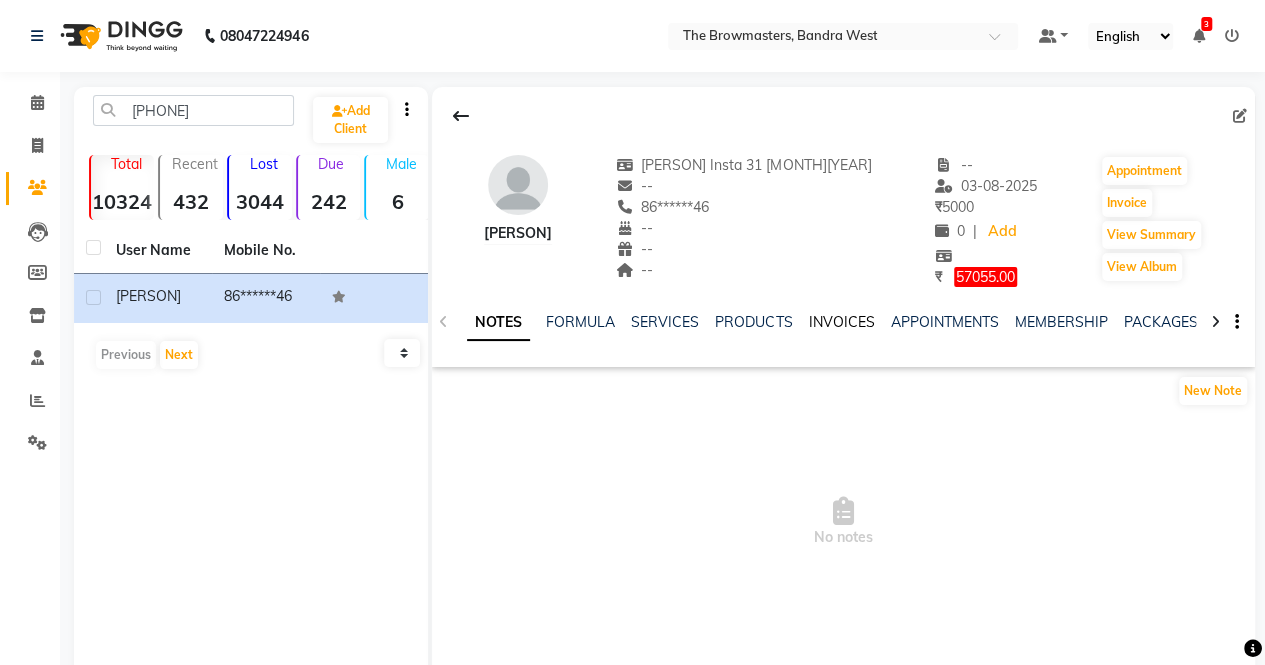 scroll, scrollTop: 0, scrollLeft: 530, axis: horizontal 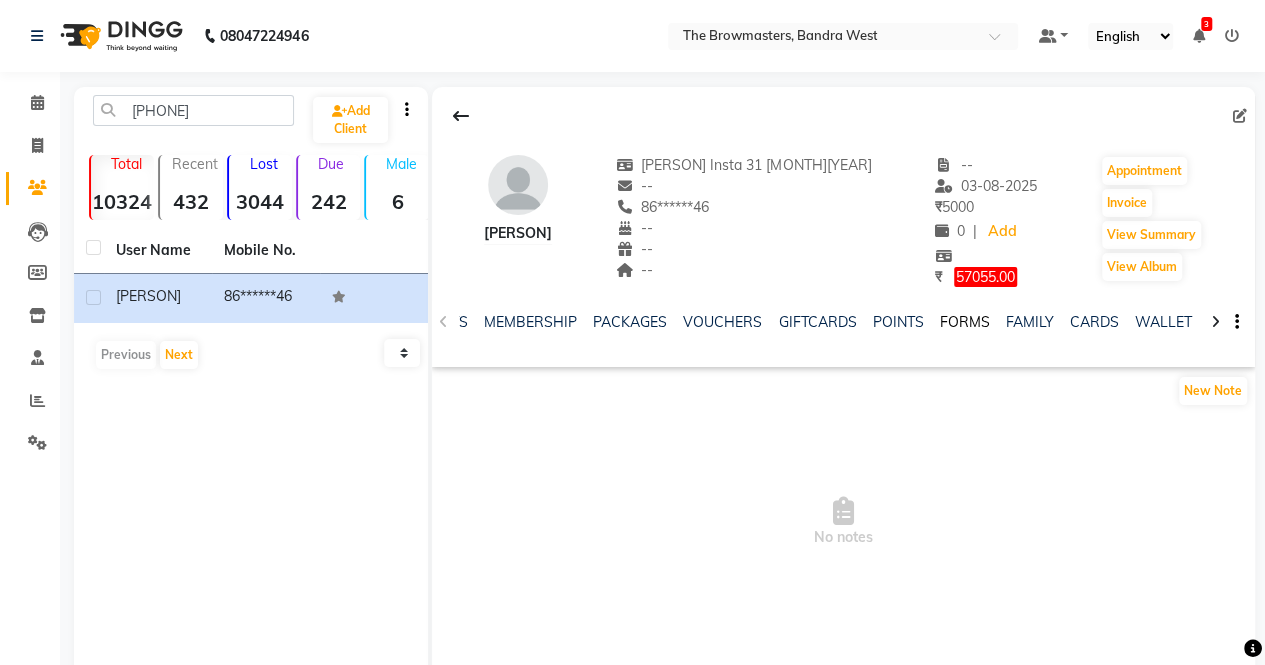 click on "FORMS" 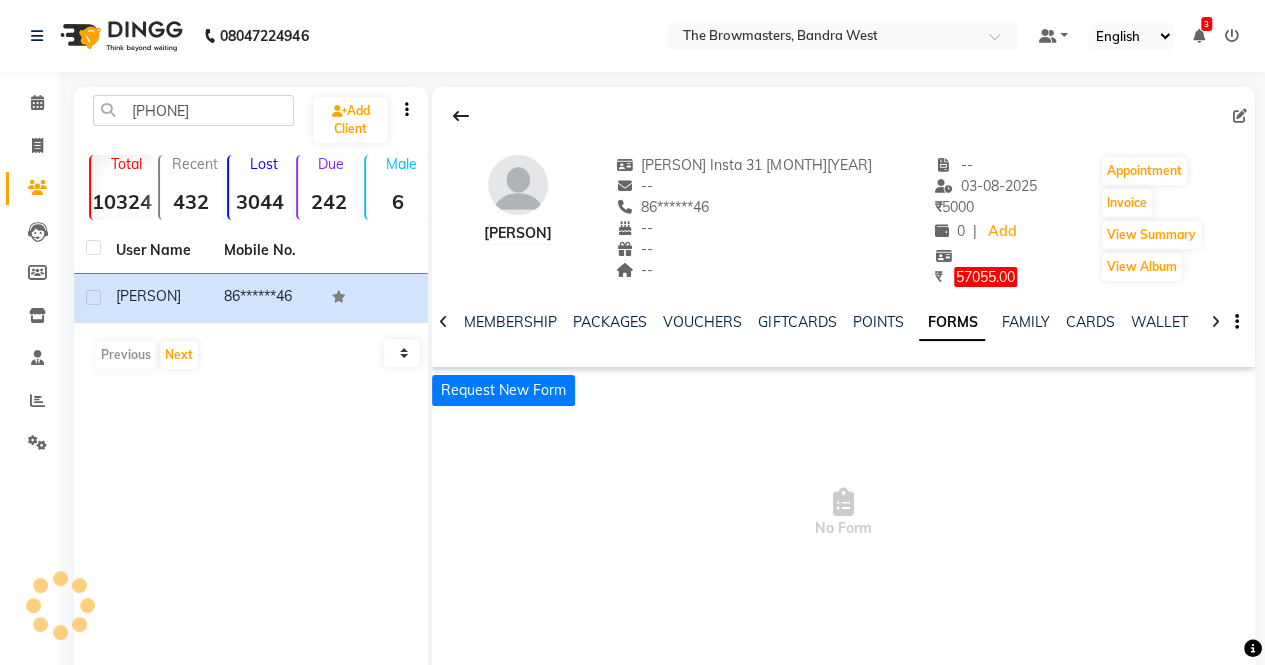 scroll, scrollTop: 0, scrollLeft: 362, axis: horizontal 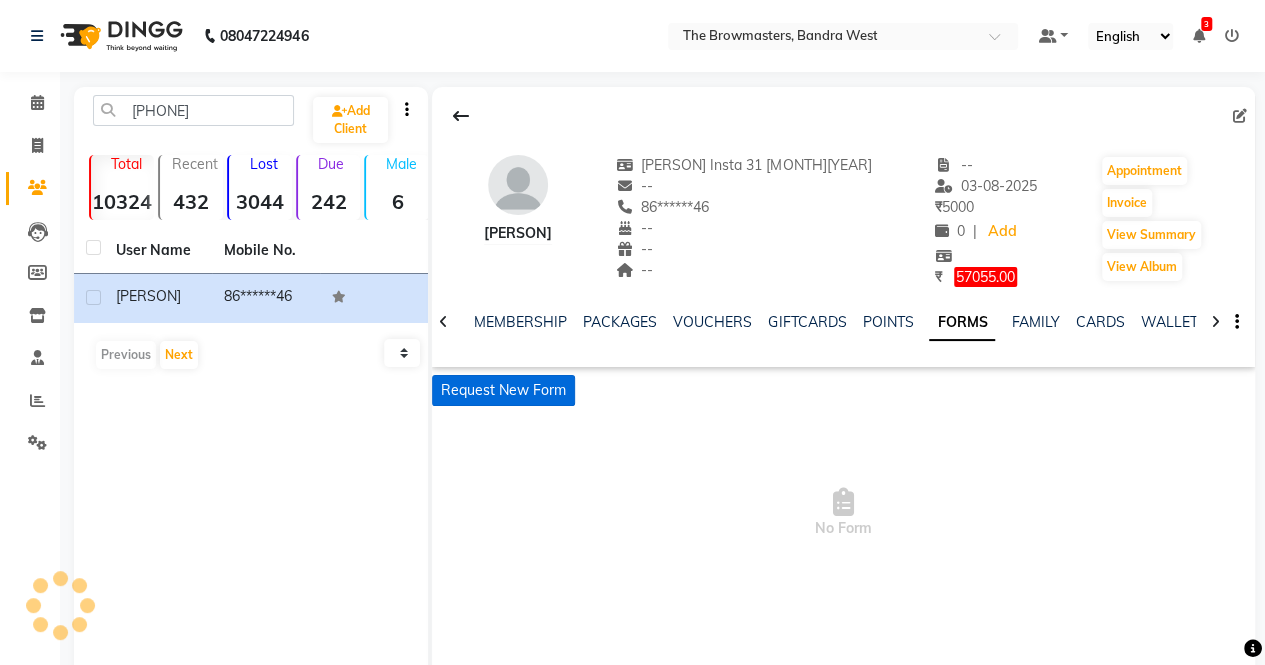 click on "Request New Form" 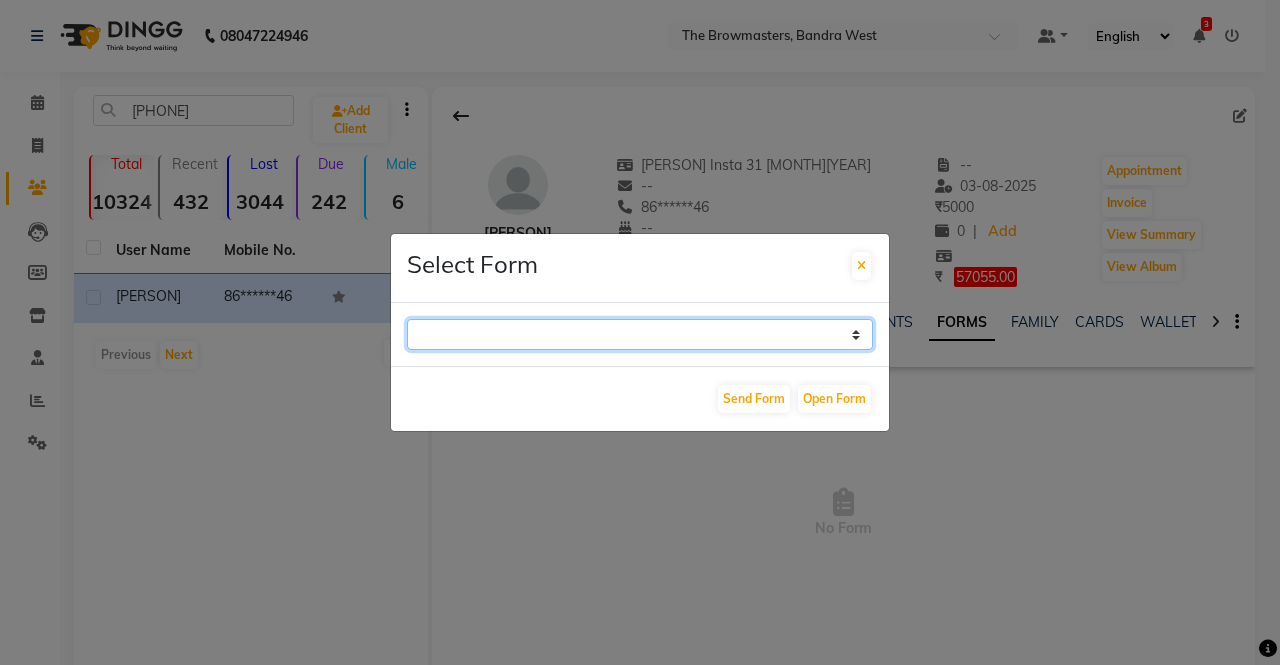 click on "Paramedical Consent Form Lips Consent Form Eyeliner Consent Form Brows Consent Form" 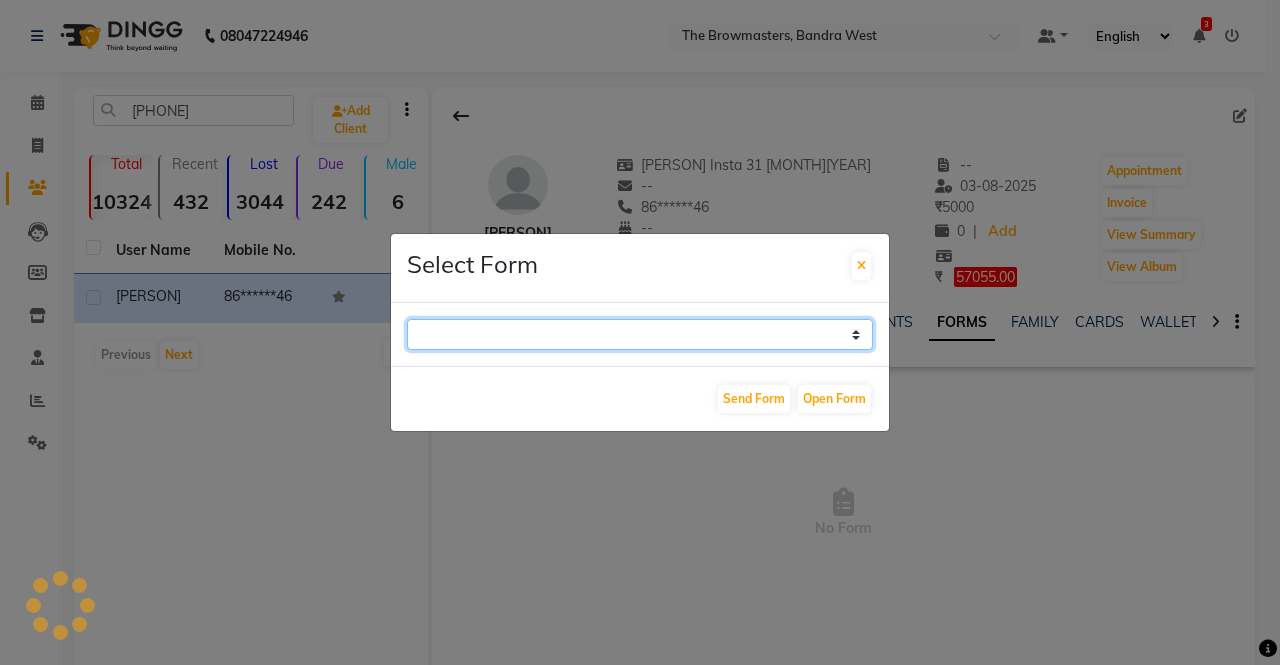 select on "206" 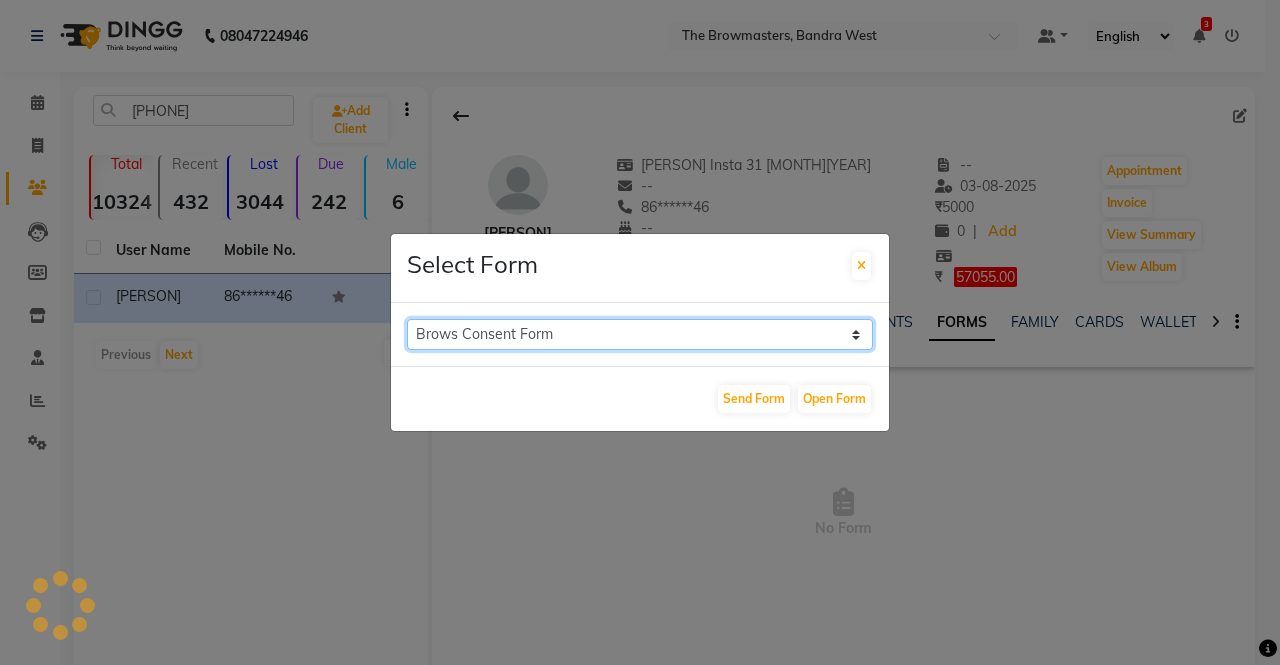 click on "Paramedical Consent Form Lips Consent Form Eyeliner Consent Form Brows Consent Form" 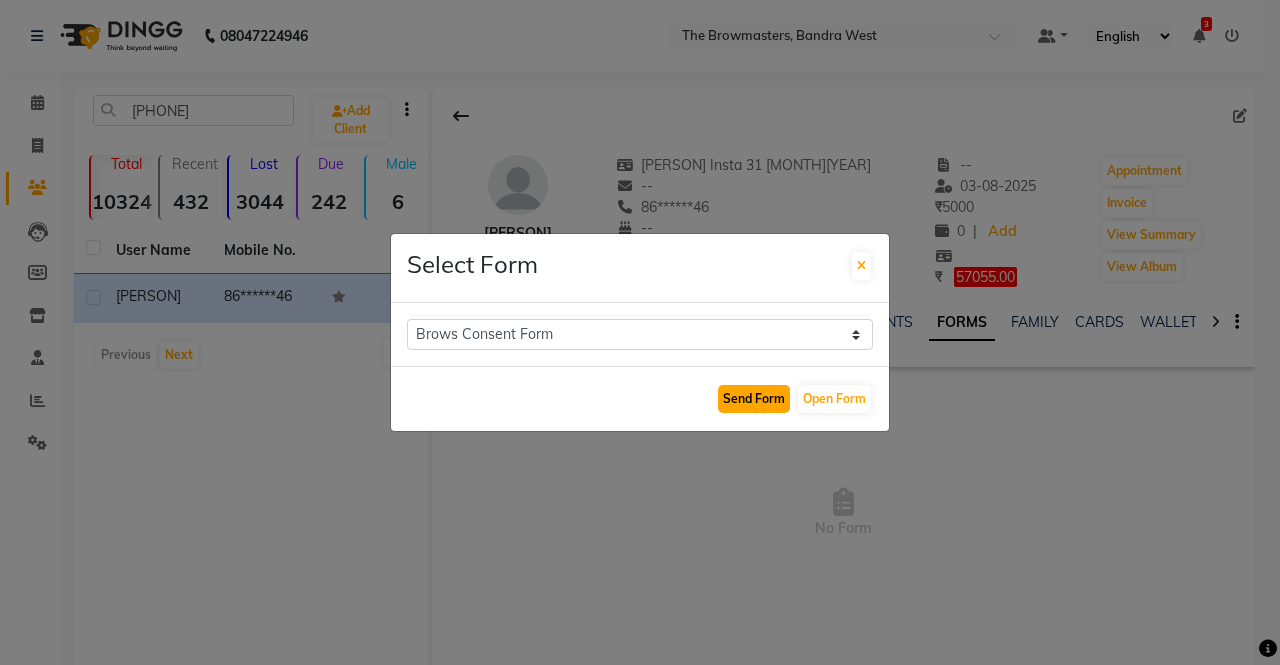 click on "Send Form" 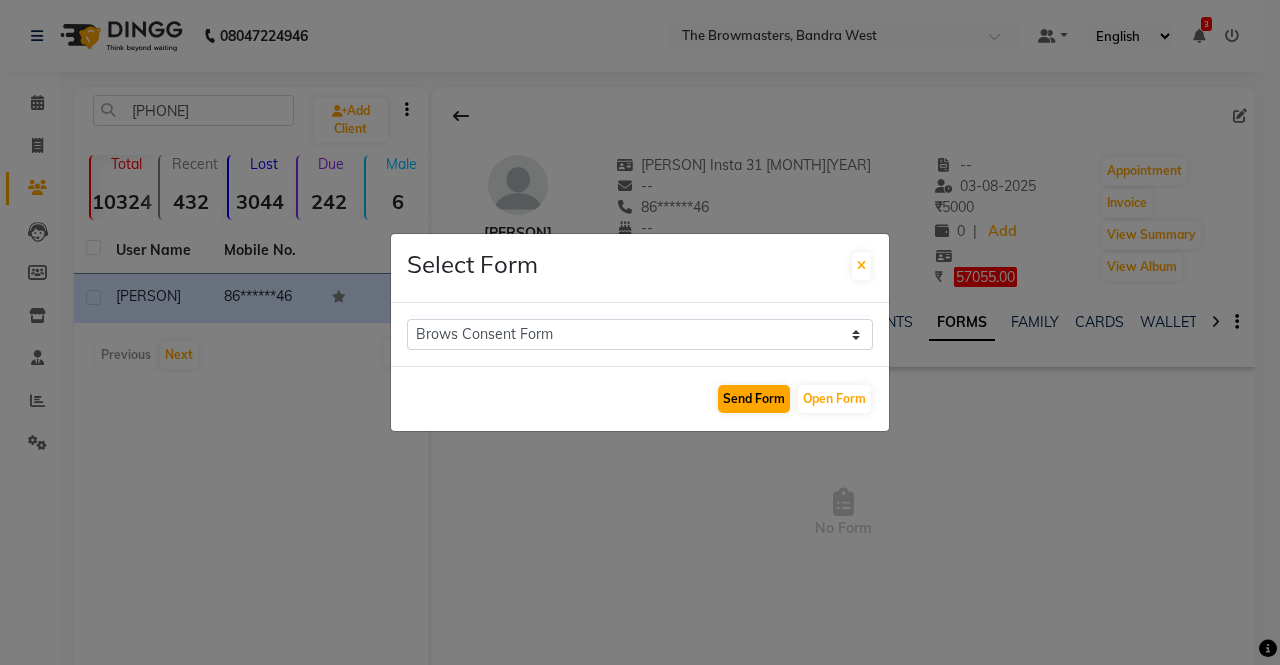 select 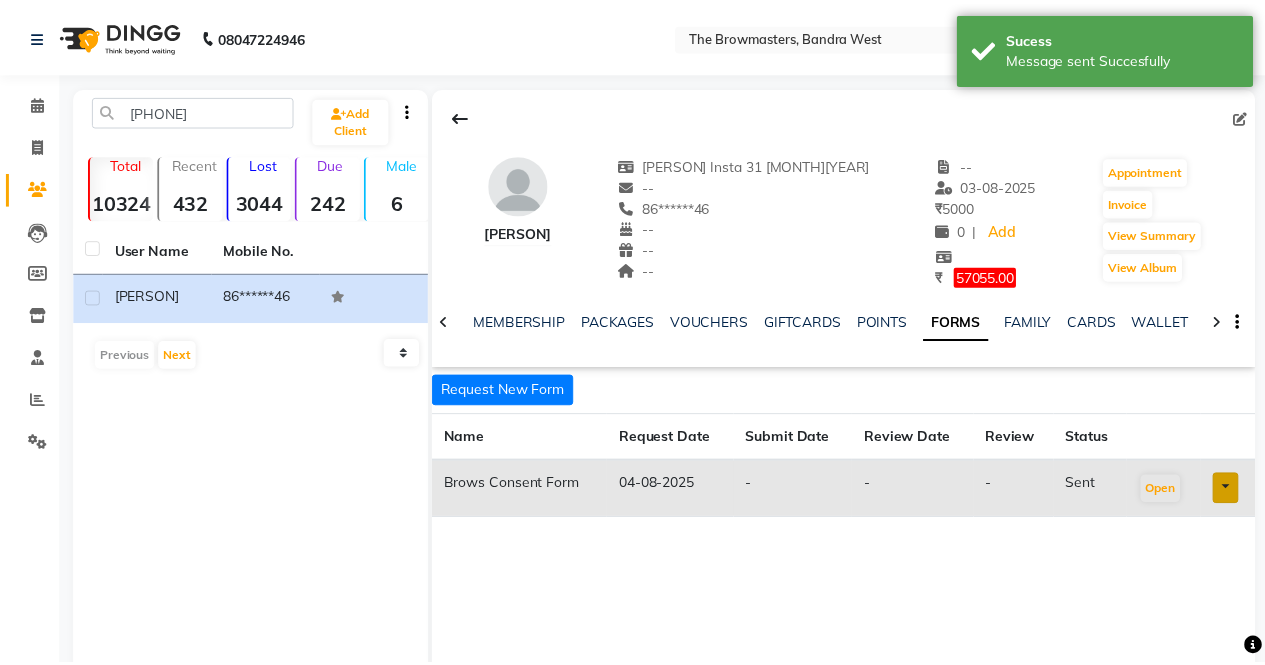 scroll, scrollTop: 0, scrollLeft: 352, axis: horizontal 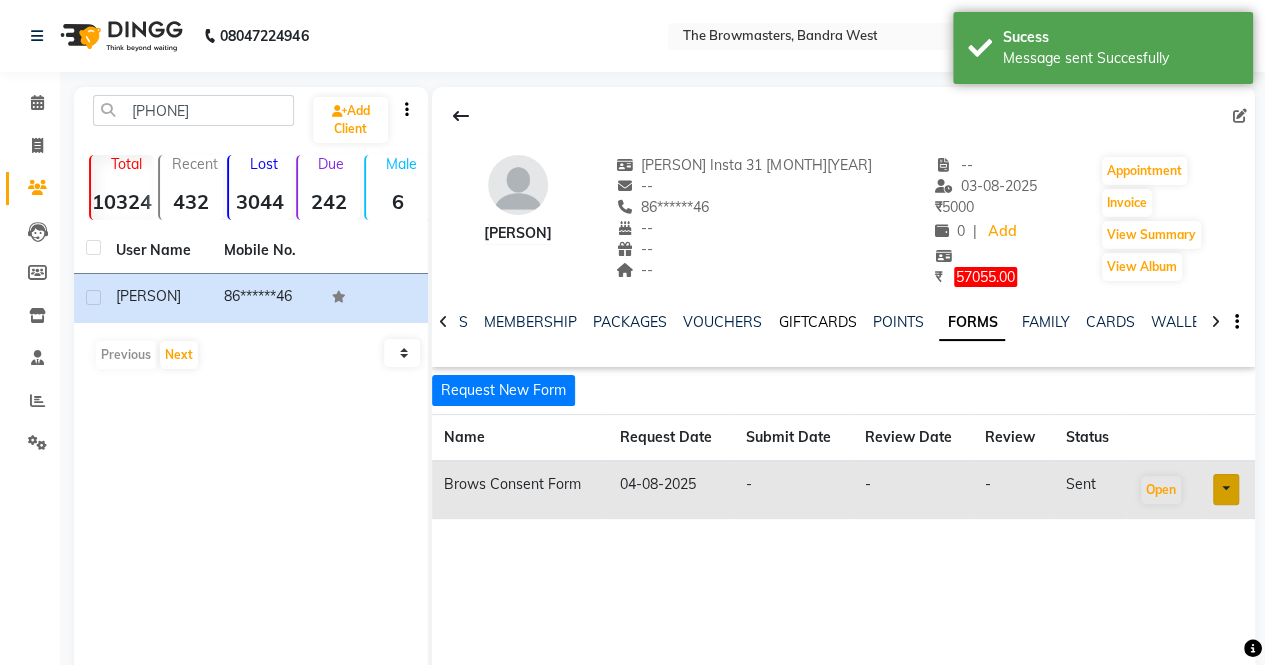 click on "GIFTCARDS" 